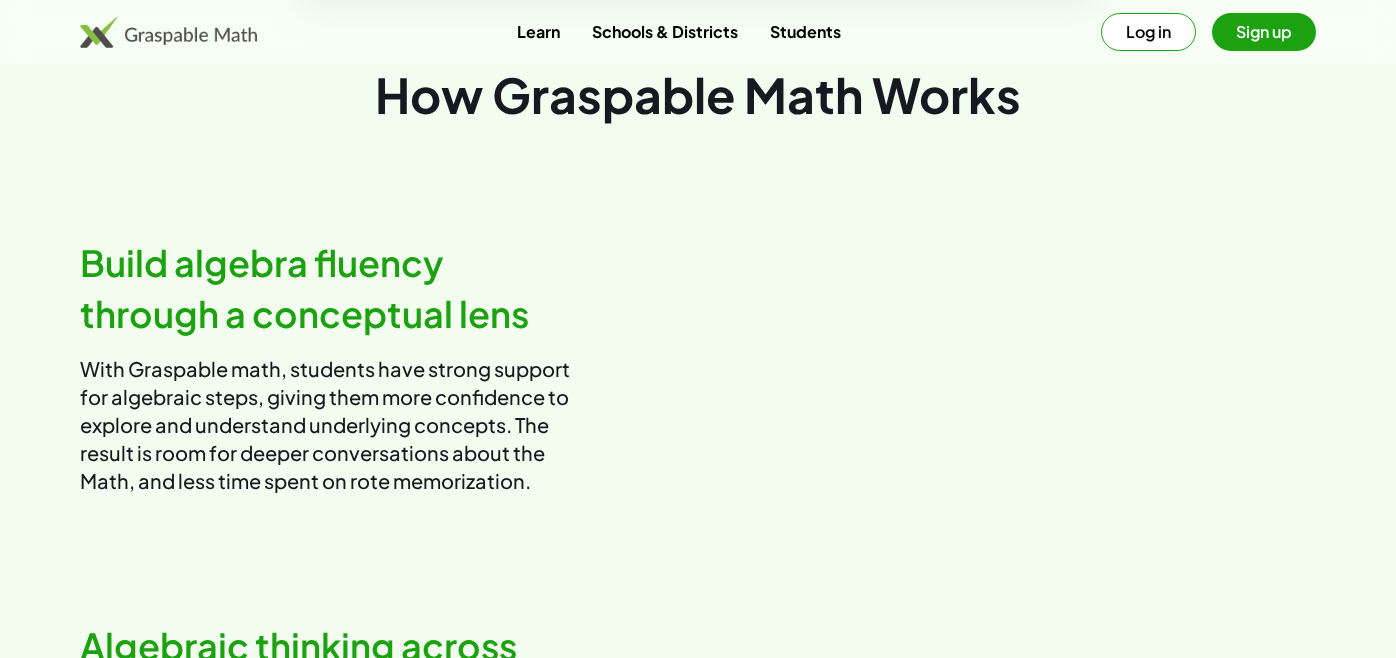 scroll, scrollTop: 990, scrollLeft: 0, axis: vertical 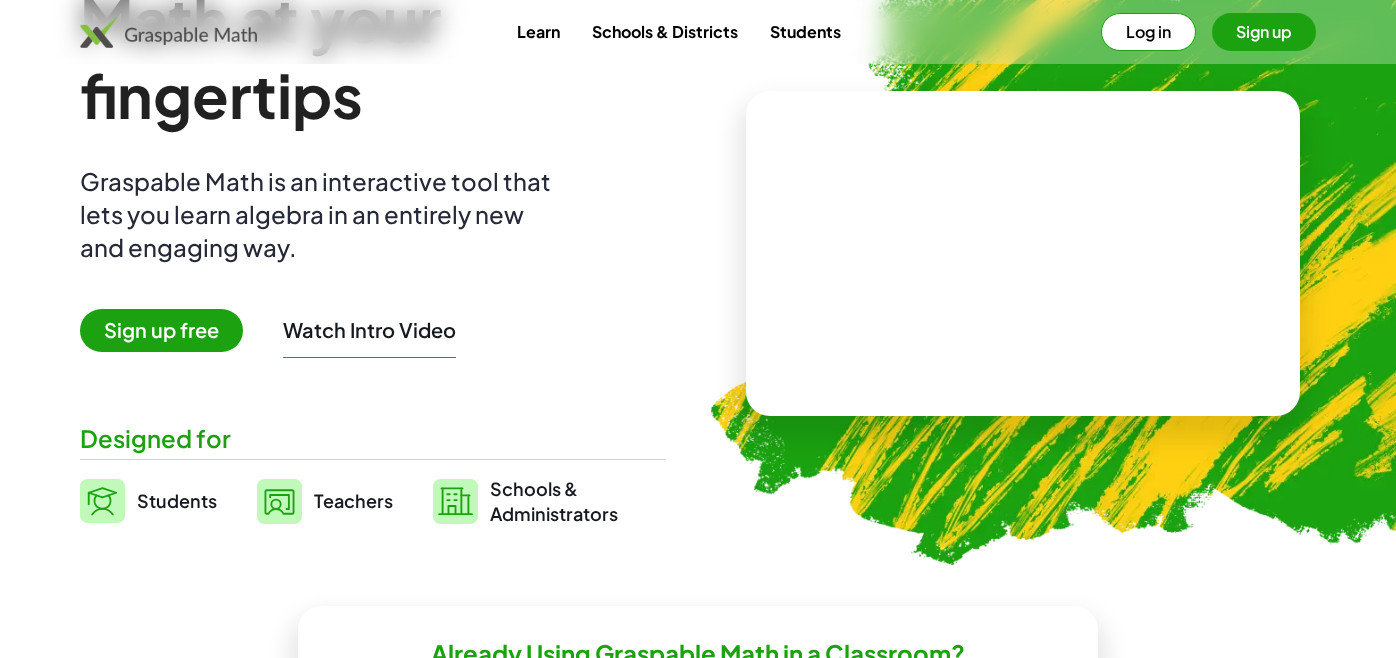 click on "Teachers" at bounding box center (353, 500) 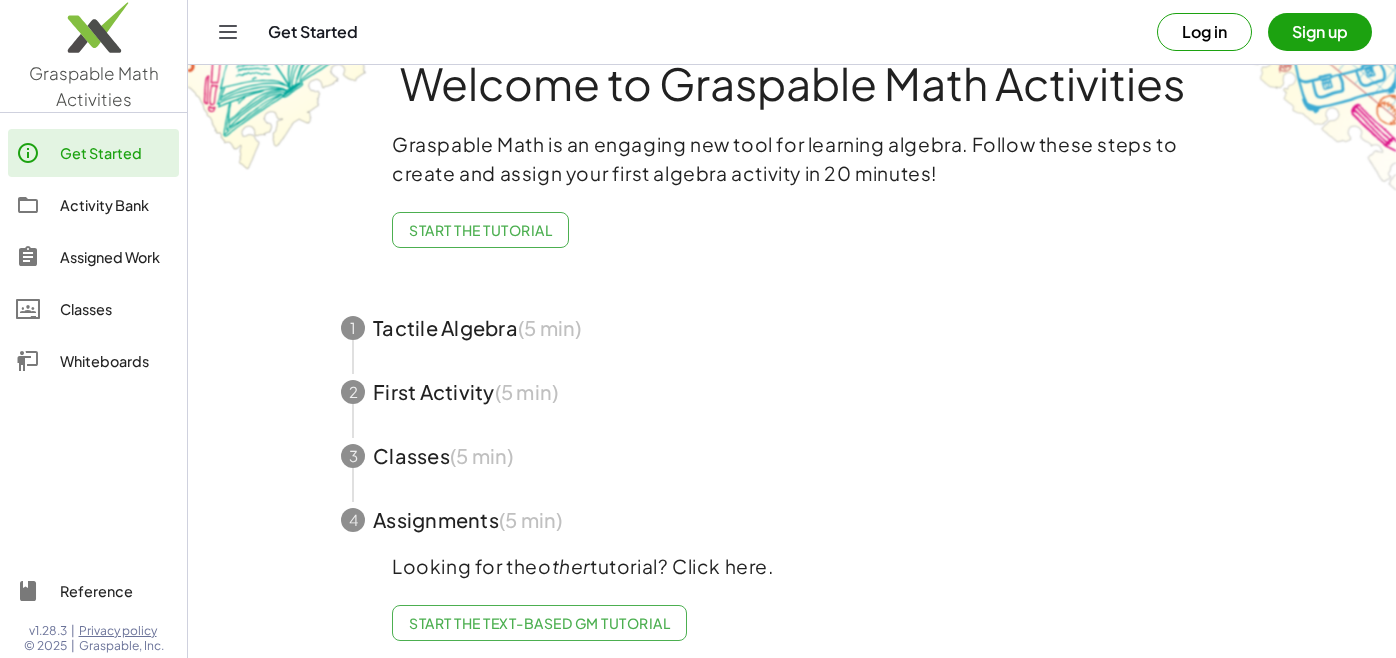 scroll, scrollTop: 59, scrollLeft: 0, axis: vertical 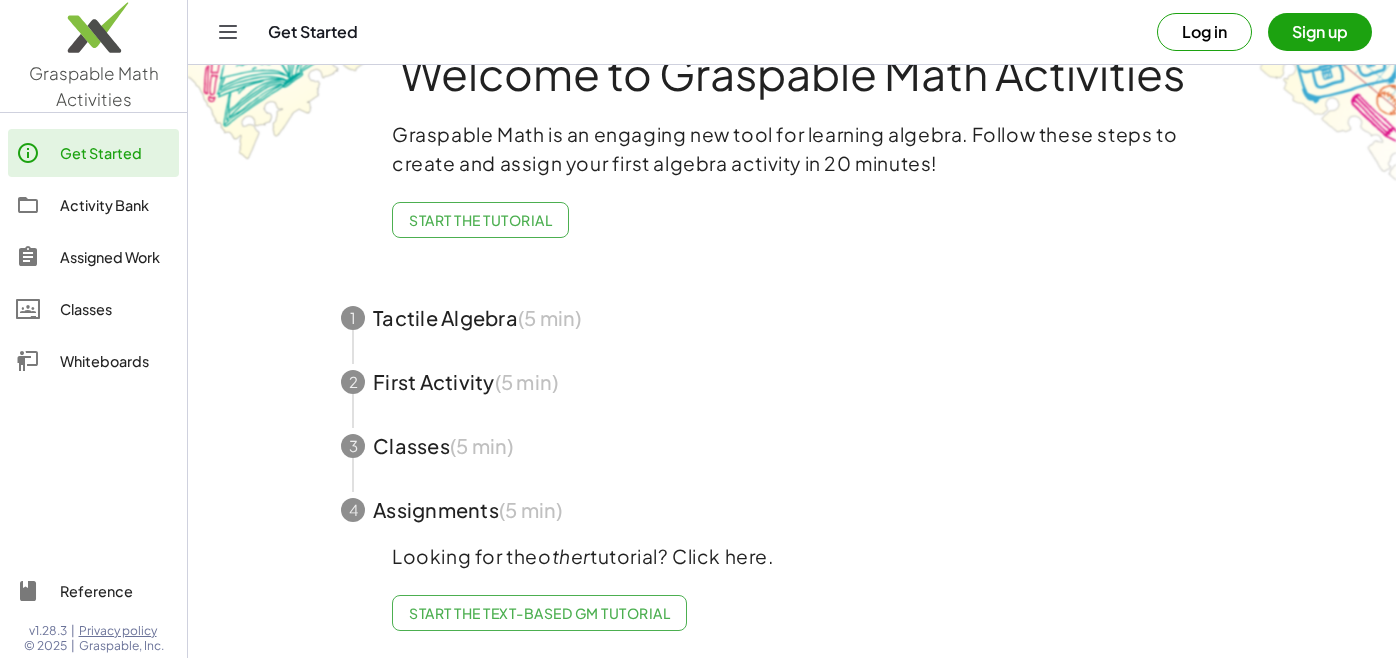 click on "Sign up" at bounding box center (1320, 32) 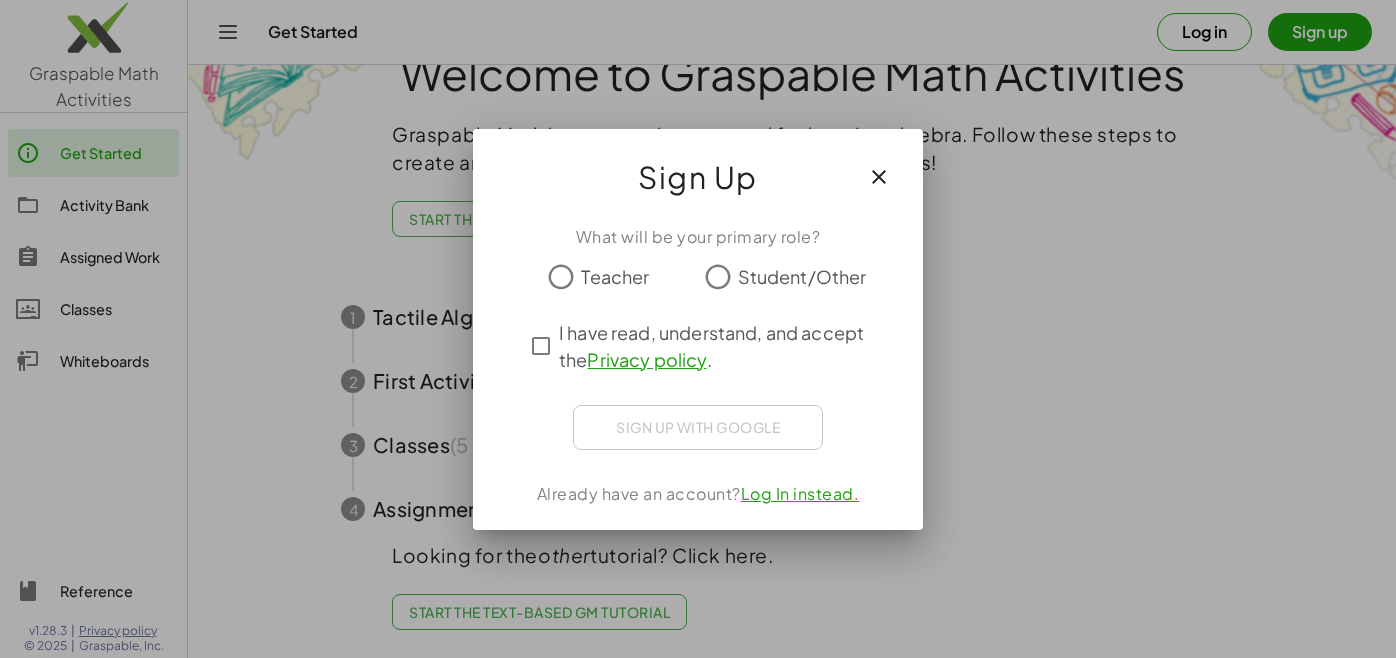 scroll, scrollTop: 0, scrollLeft: 0, axis: both 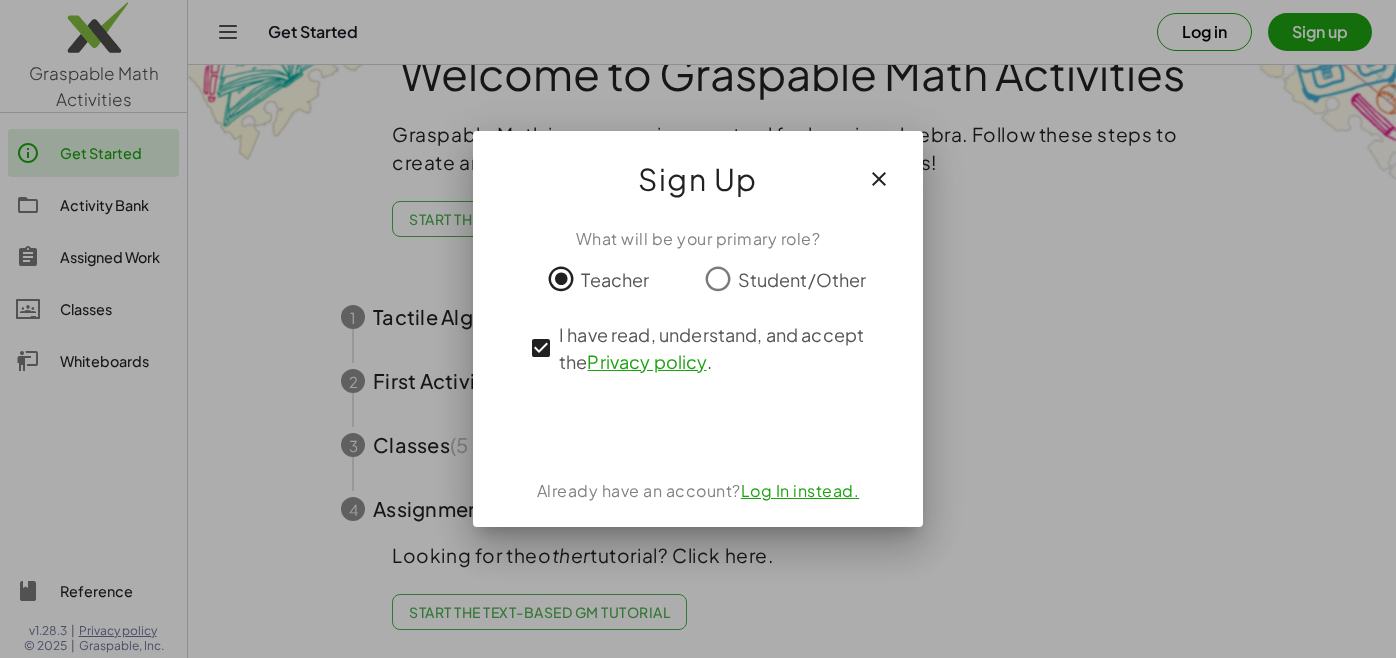 click 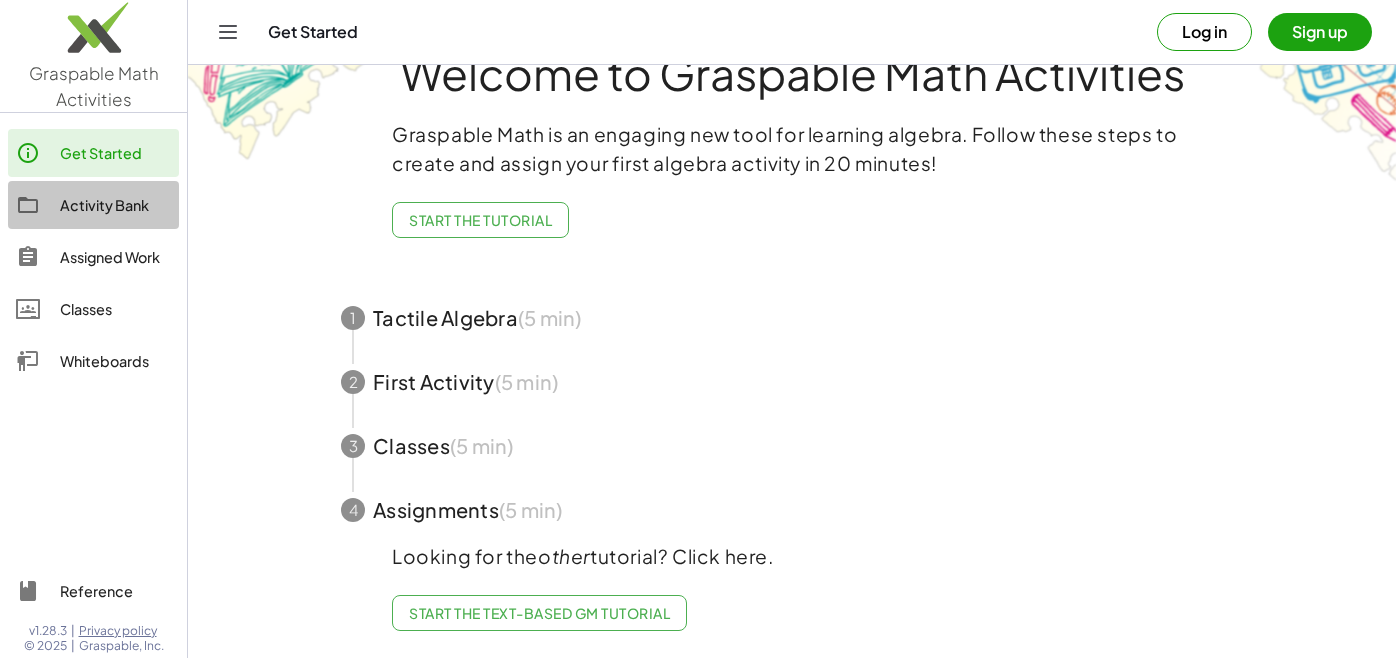 click on "Activity Bank" 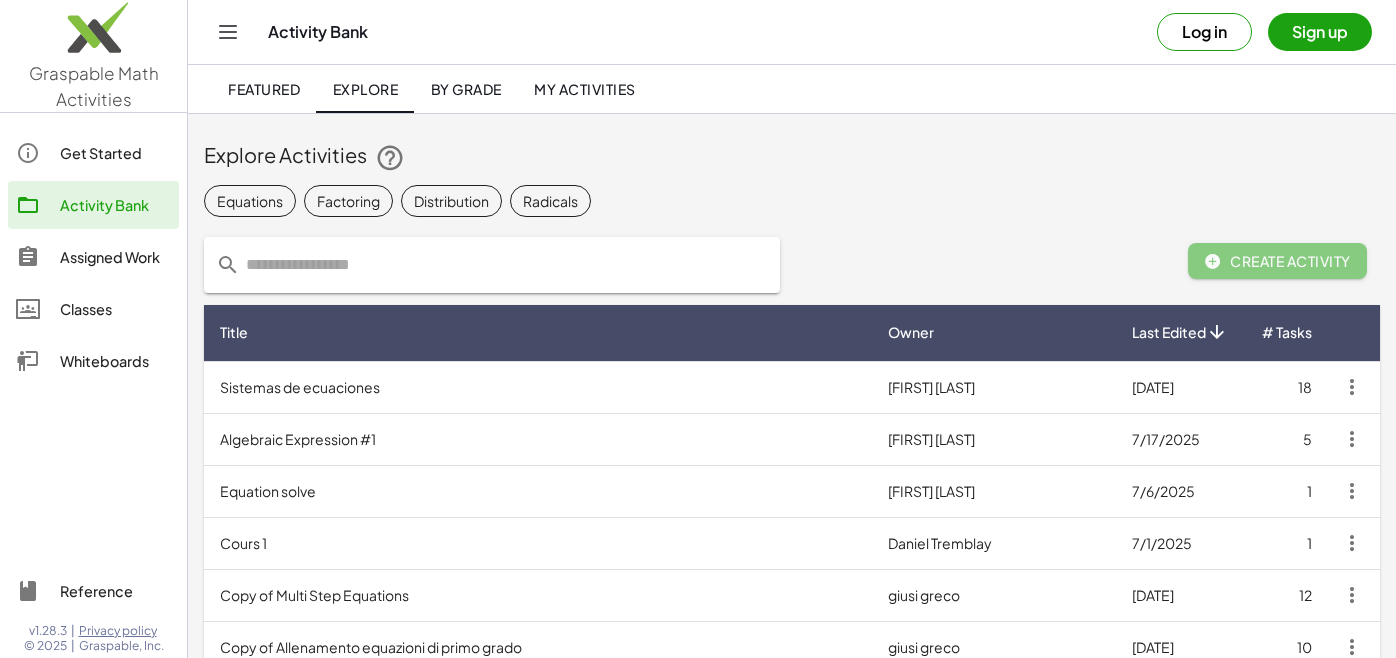 click on "Algebraic Expression #1" at bounding box center (538, 439) 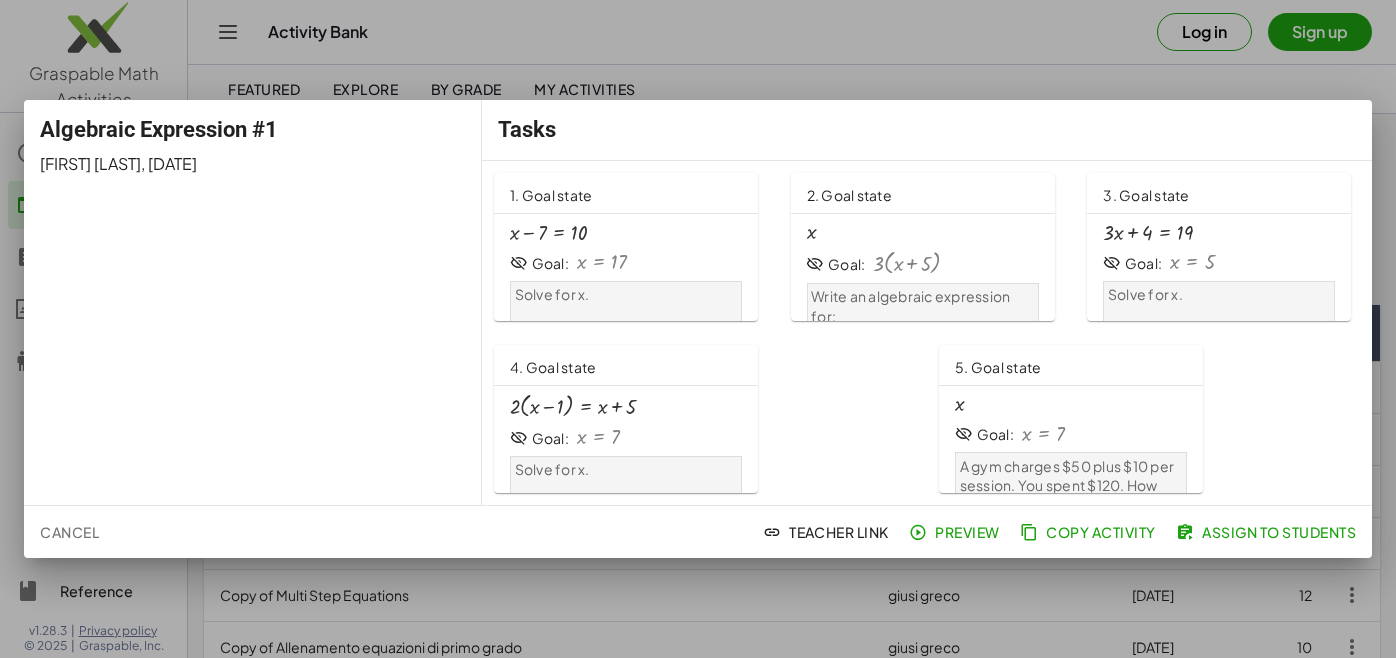 click at bounding box center [698, 329] 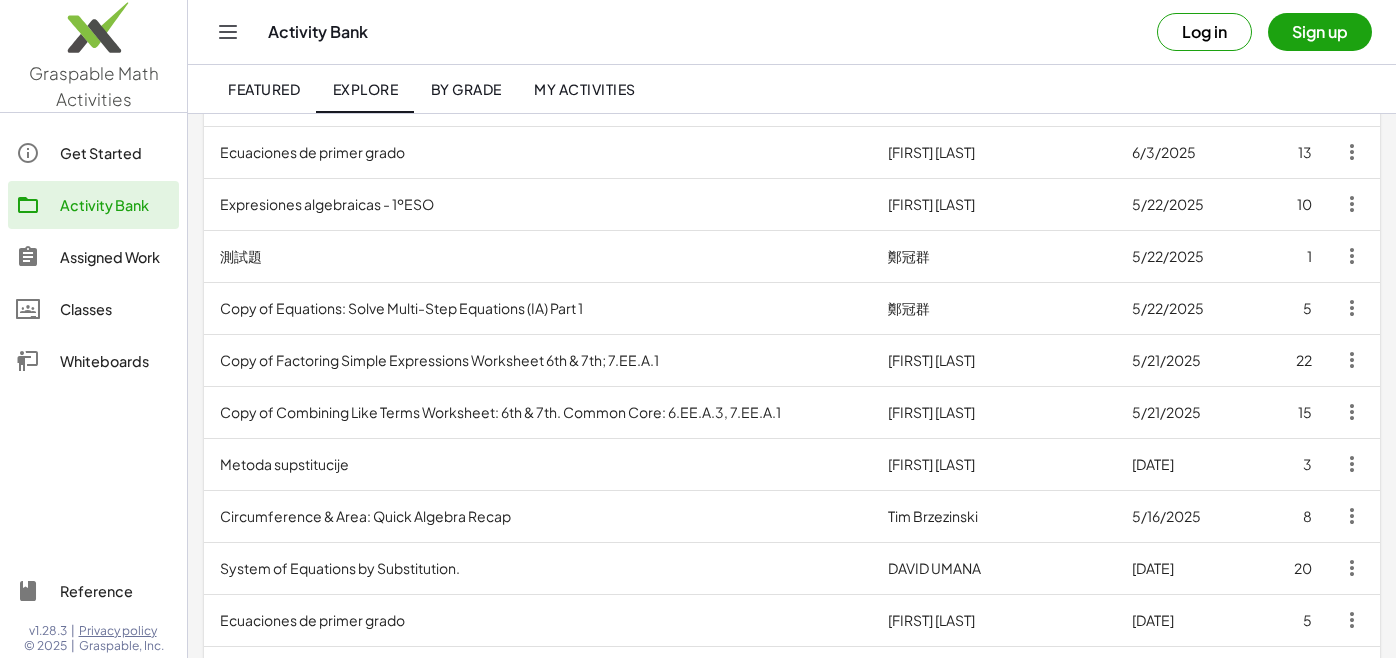 scroll, scrollTop: 716, scrollLeft: 0, axis: vertical 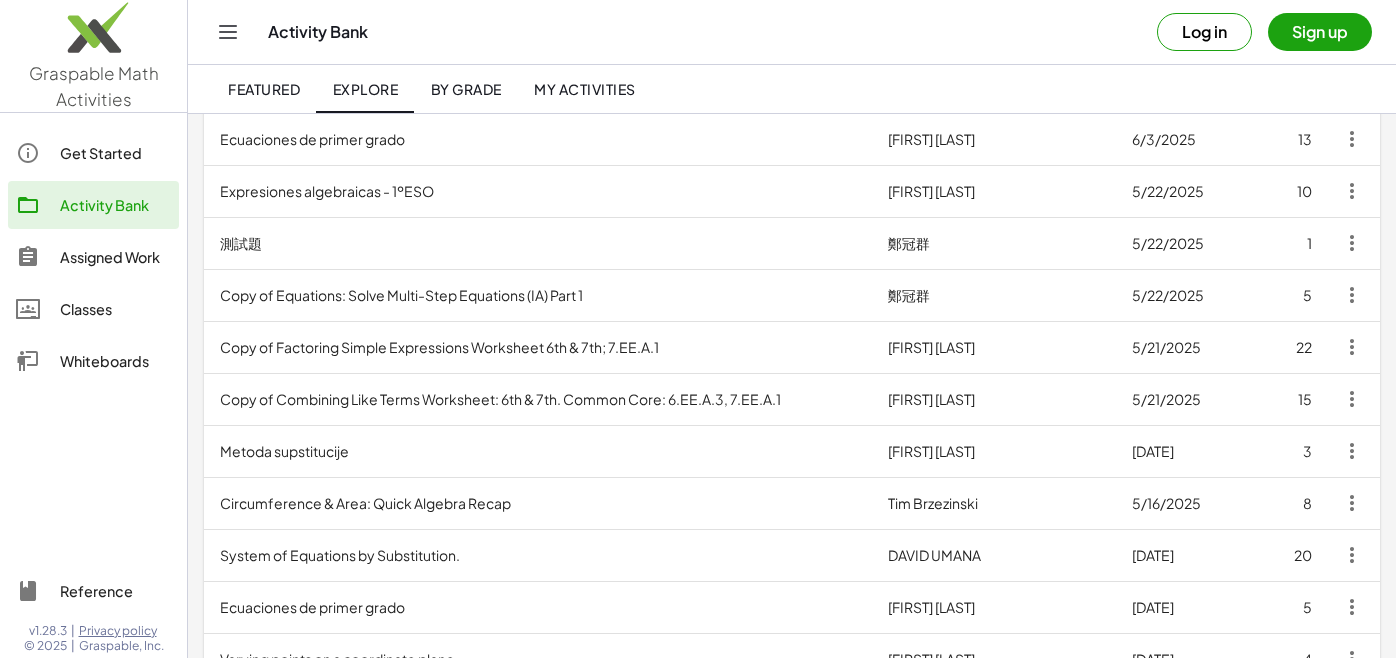 click on "Copy of Combining Like Terms Worksheet: 6th & 7th. Common Core: 6.EE.A.3, 7.EE.A.1" at bounding box center (538, 399) 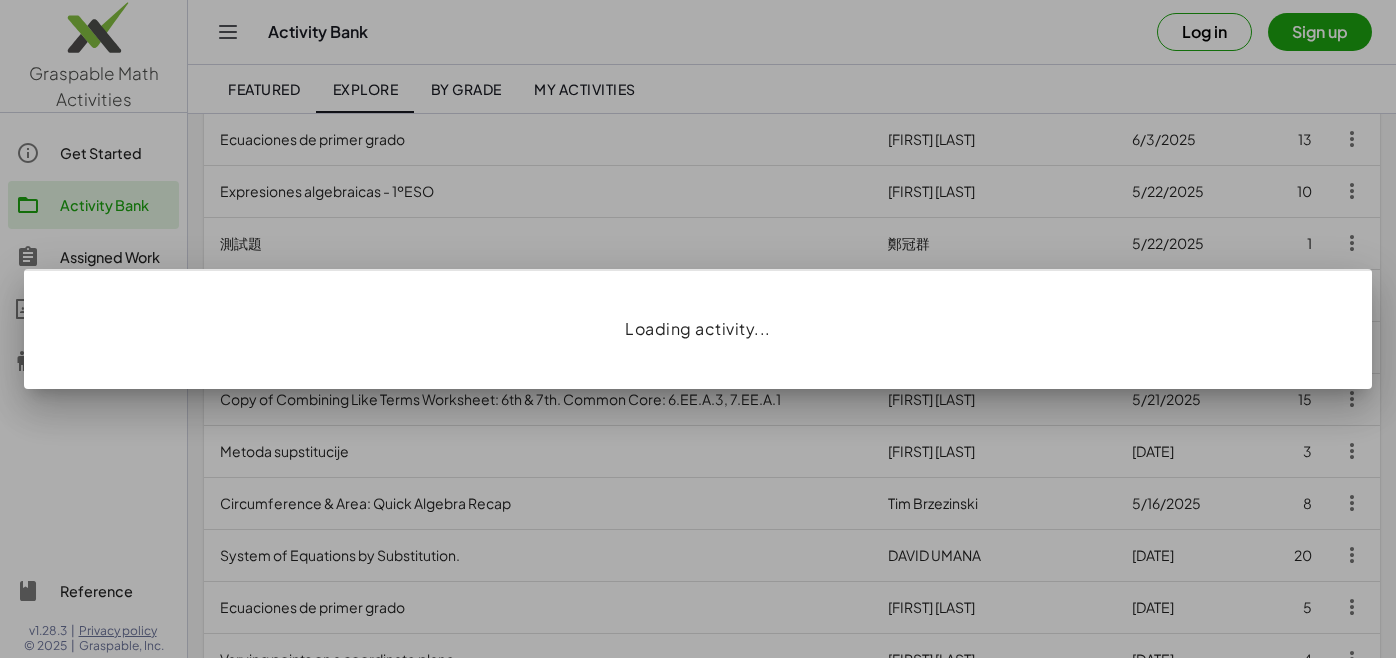 scroll, scrollTop: 0, scrollLeft: 0, axis: both 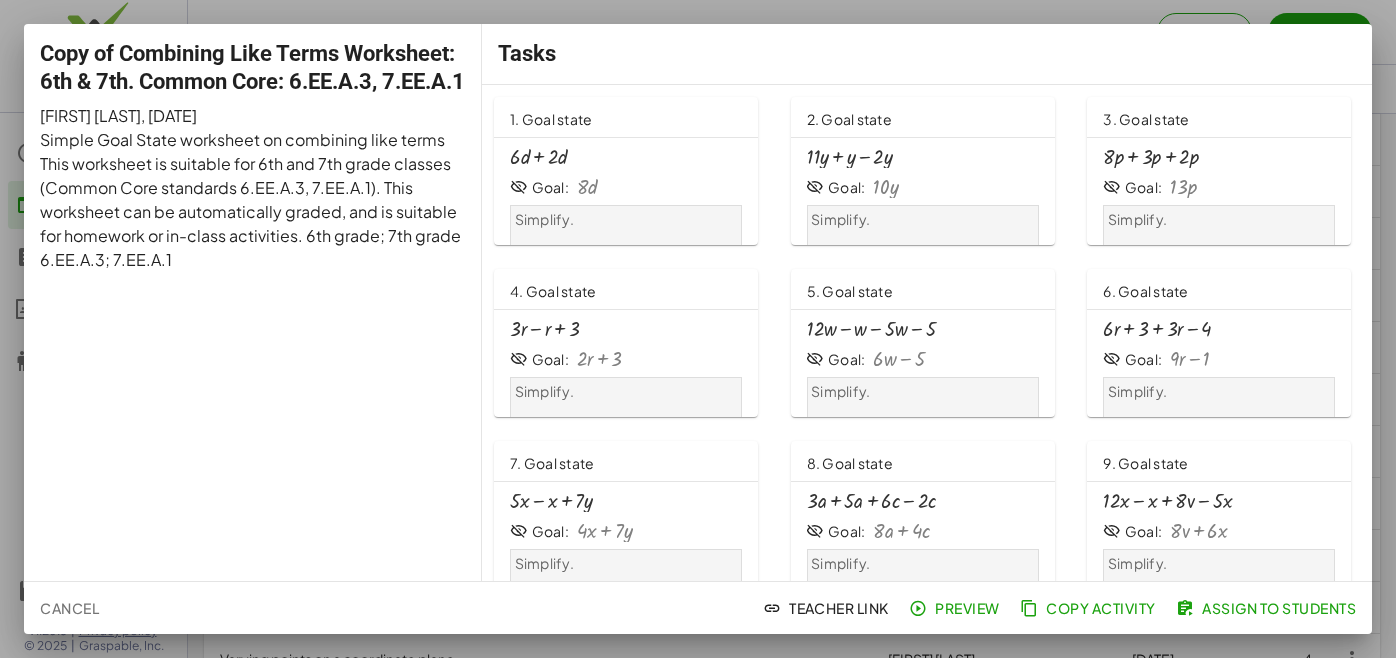 click at bounding box center [698, 329] 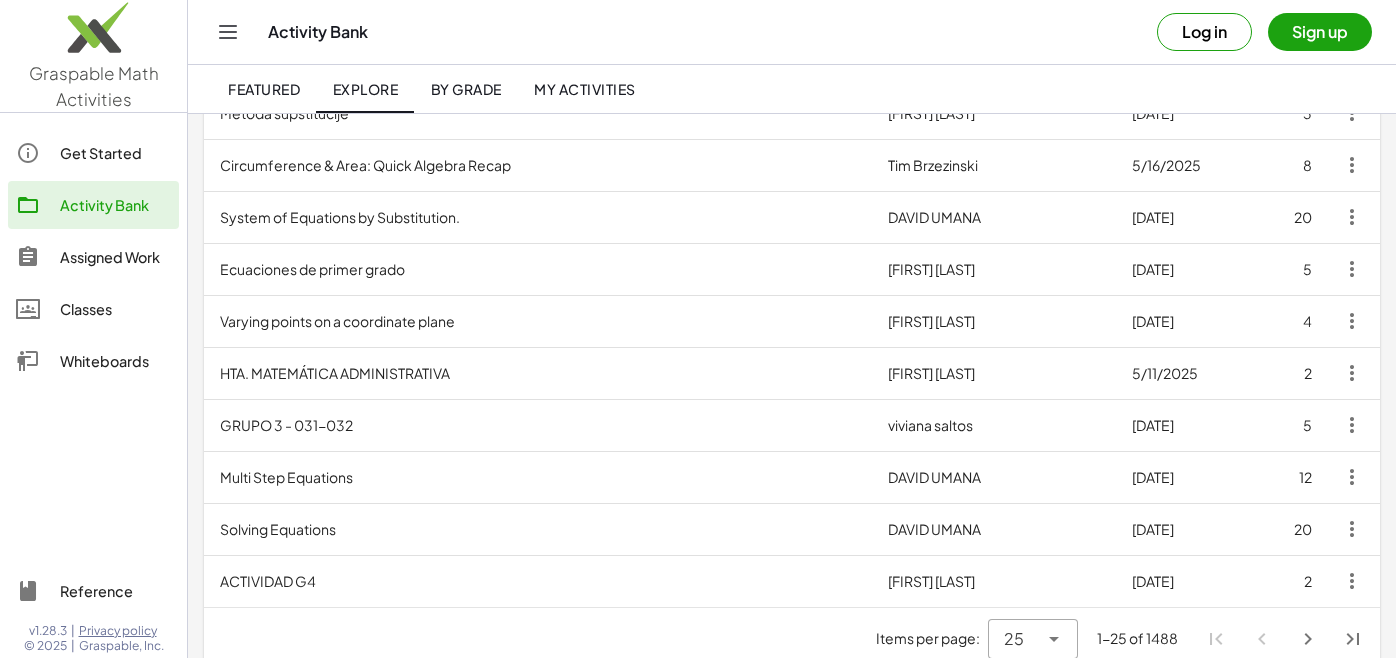 scroll, scrollTop: 1077, scrollLeft: 0, axis: vertical 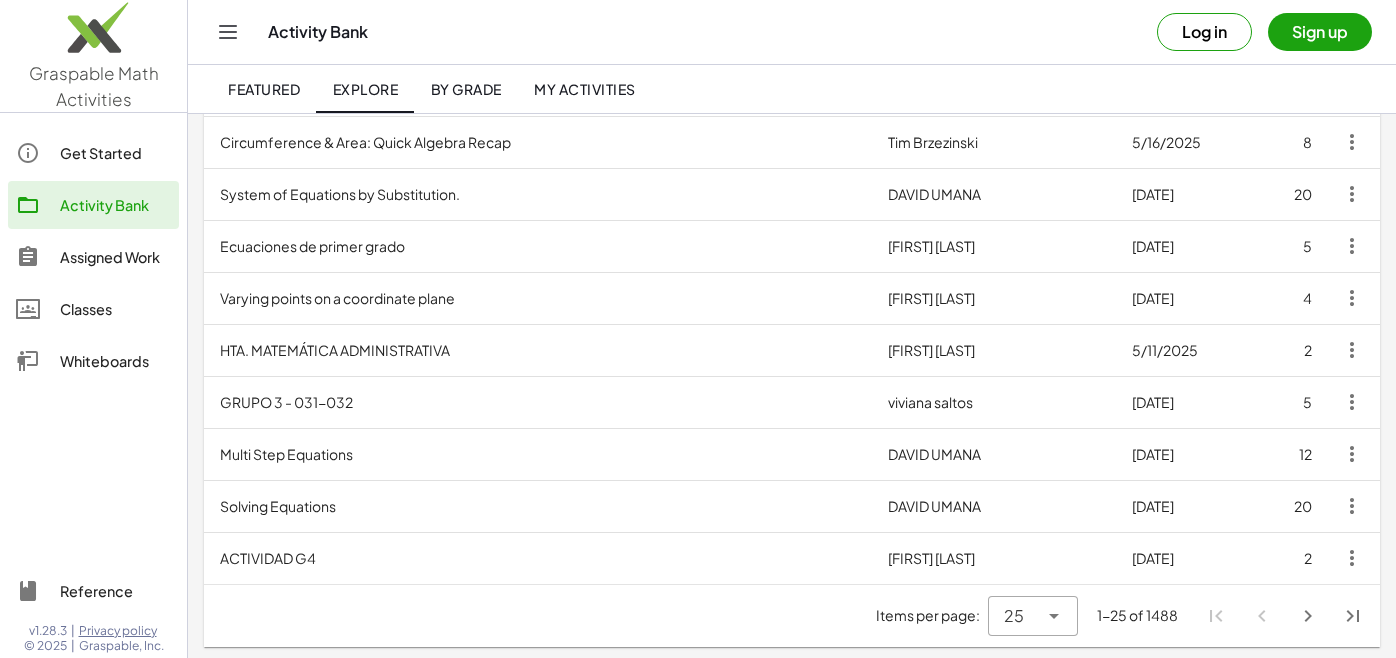 click on "Assigned Work" 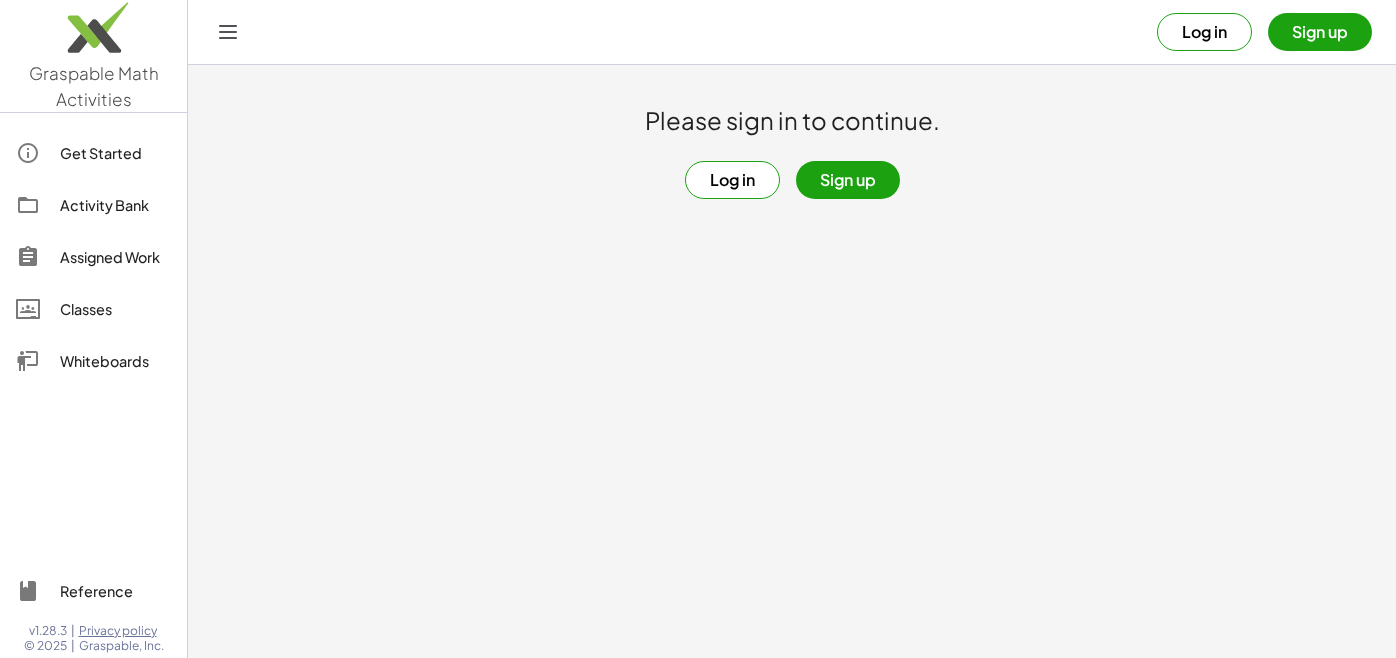 click on "Classes" 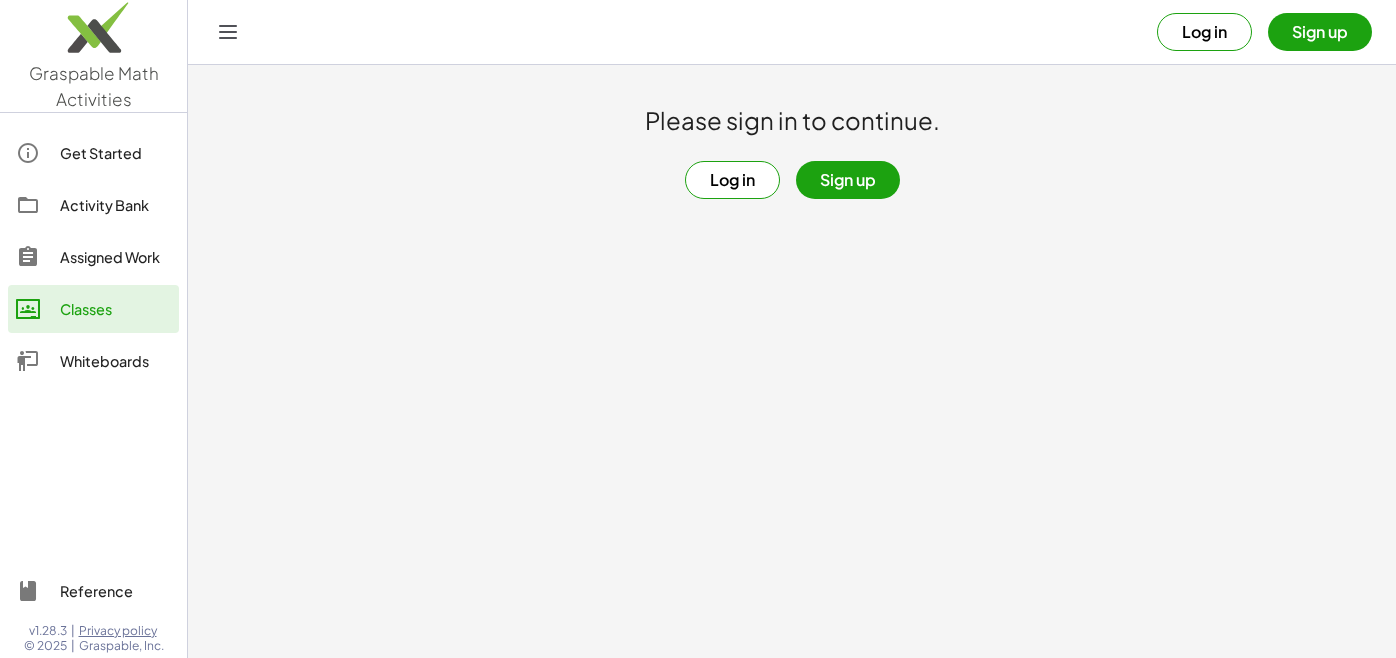 click on "Whiteboards" 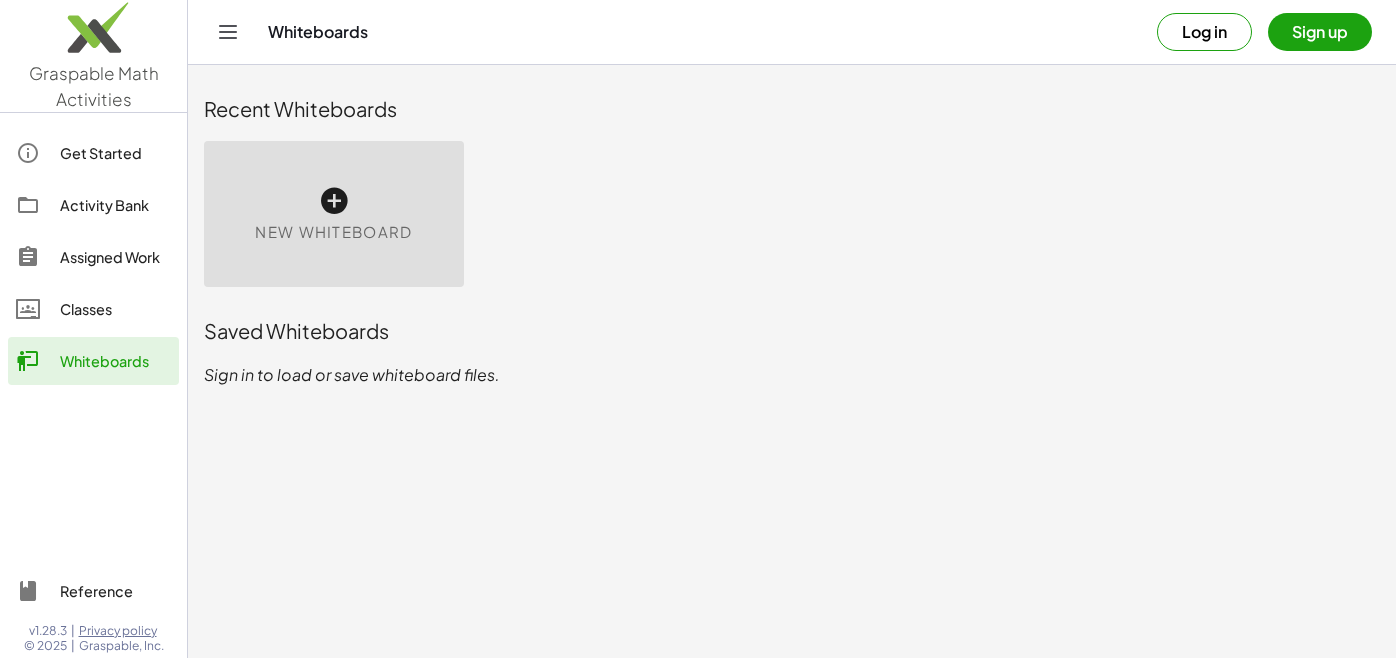 click on "New Whiteboard" at bounding box center (333, 232) 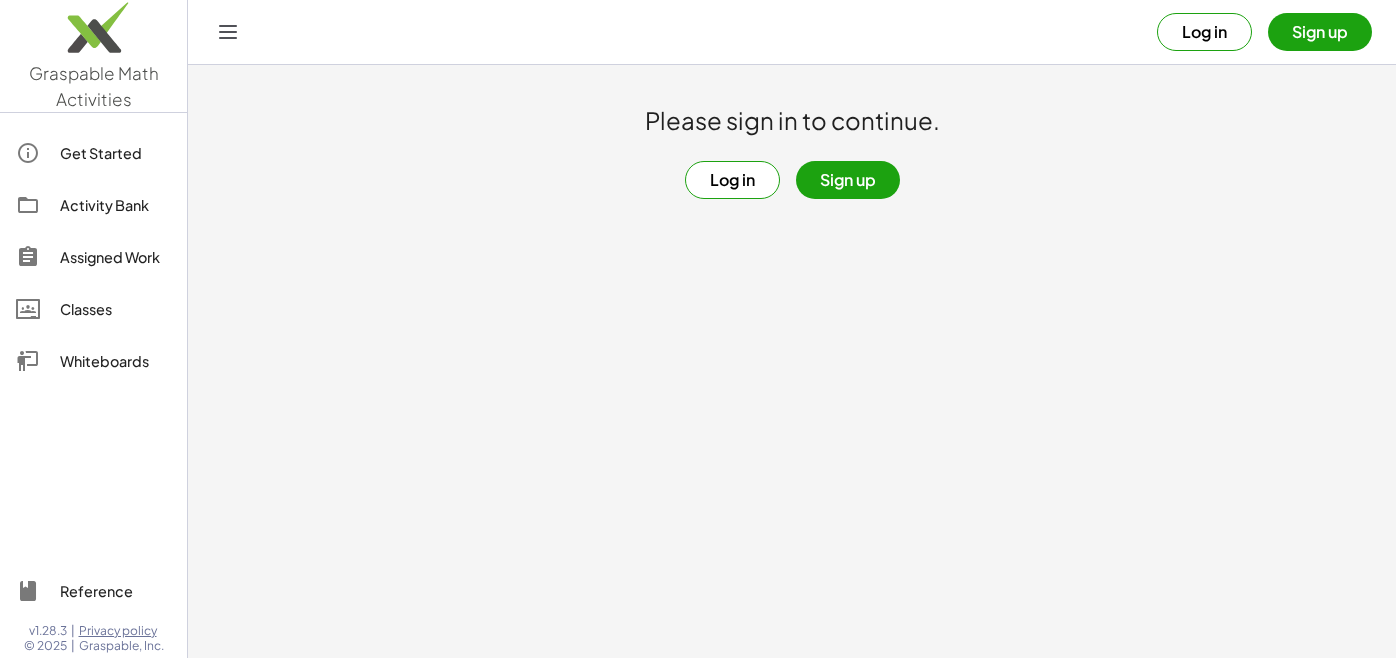 click on "Please sign in to continue.  Log in   Sign up" at bounding box center [792, 132] 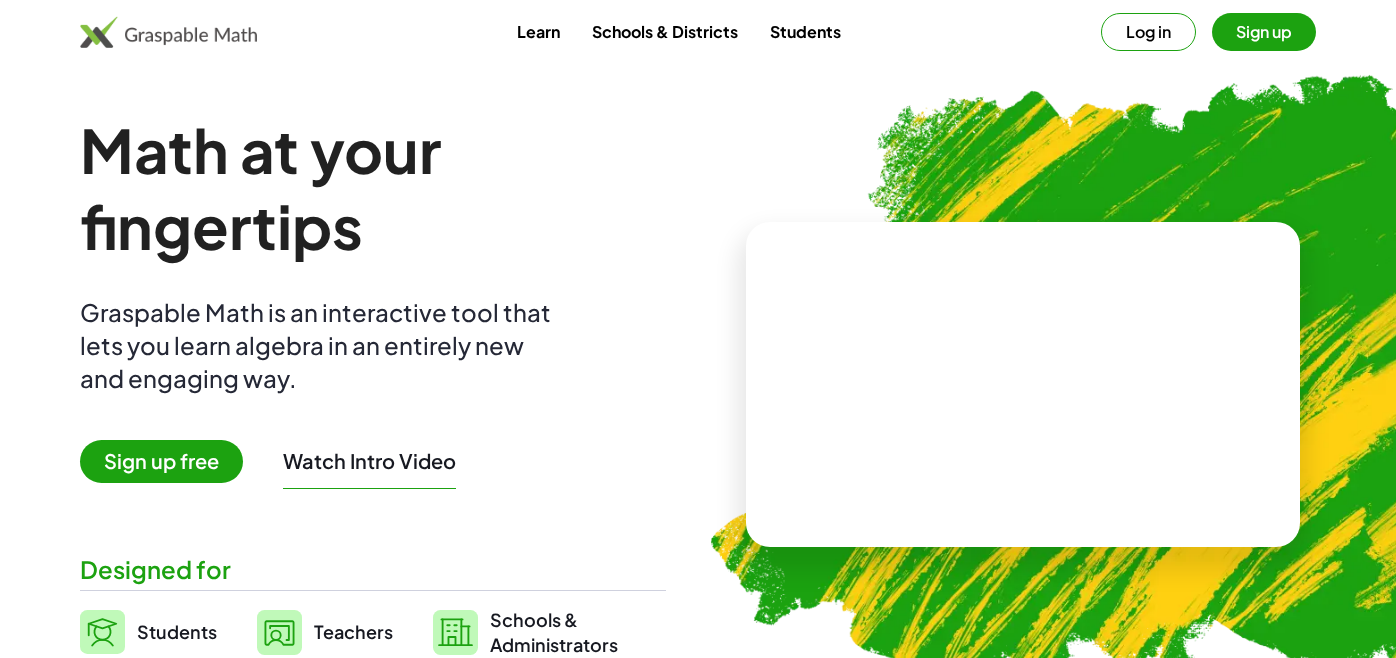 click on "Log in" at bounding box center (1148, 32) 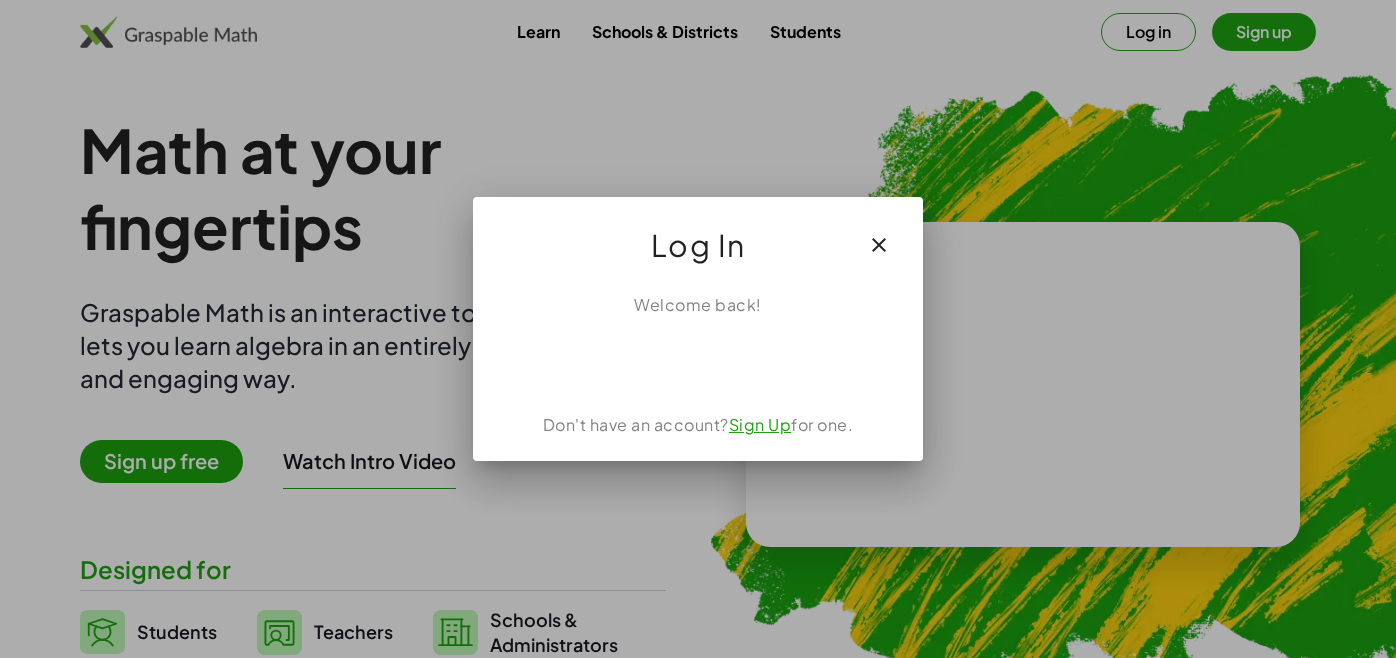 click at bounding box center [698, 329] 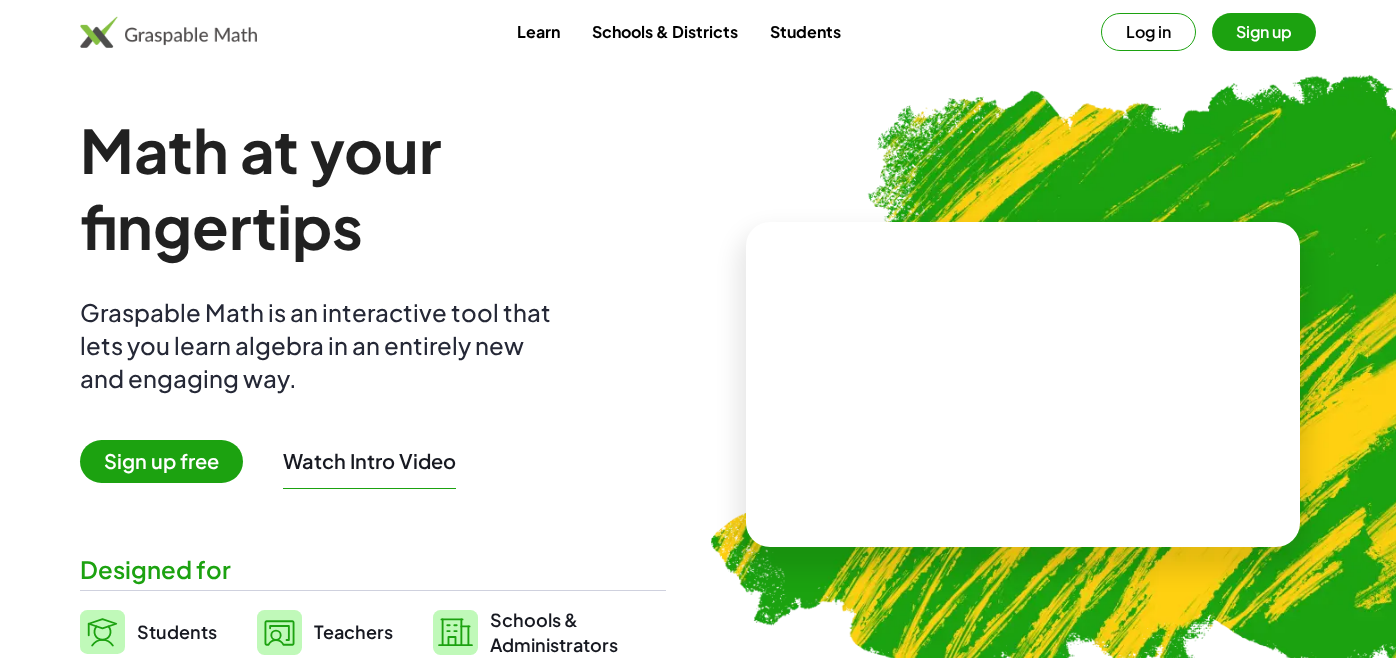 click on "Math at your fingertips Graspable Math is an interactive tool that lets you learn algebra in an entirely new and engaging way. Sign up free  Watch Intro Video   Designed for  Students Teachers Schools &   Administrators" at bounding box center (373, 384) 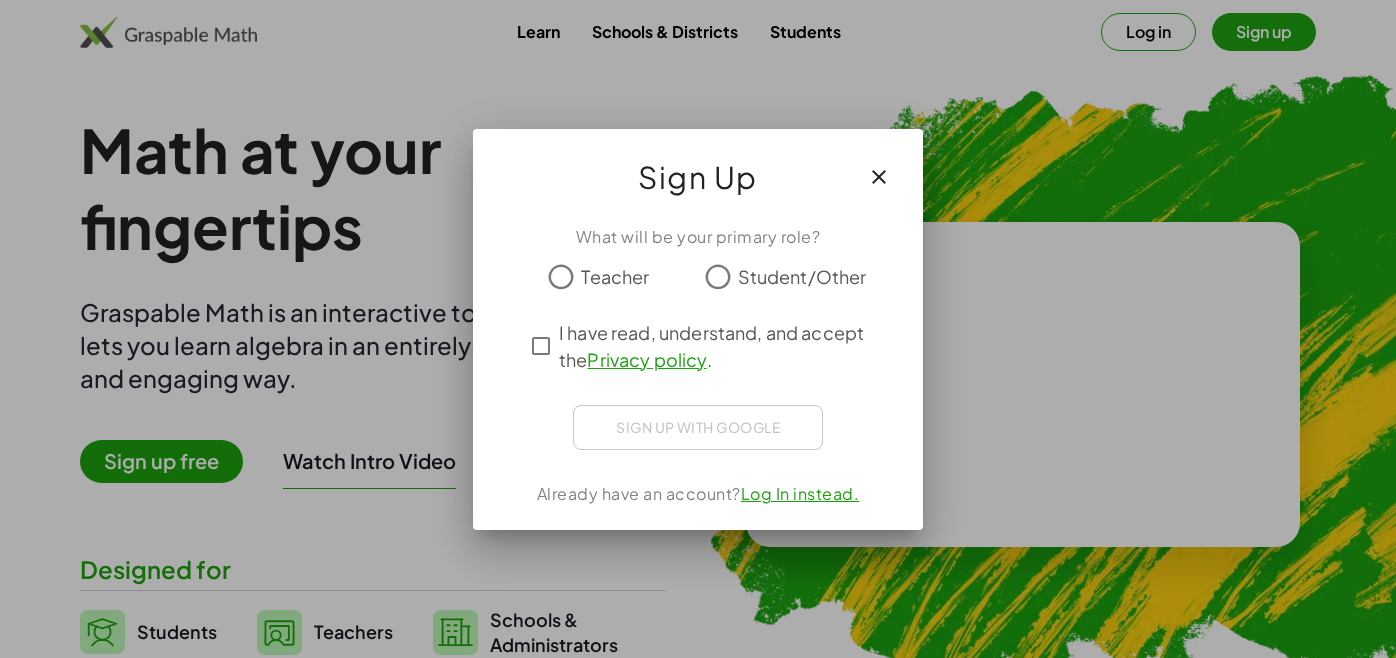 click at bounding box center (698, 329) 